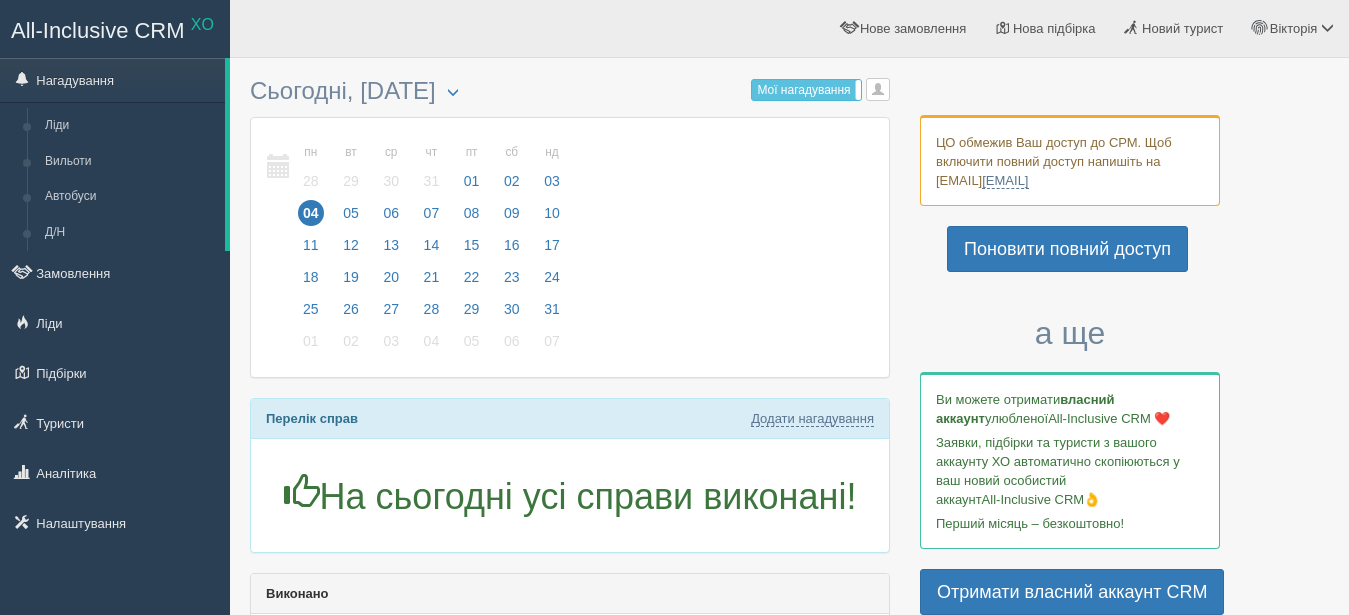 scroll, scrollTop: 0, scrollLeft: 0, axis: both 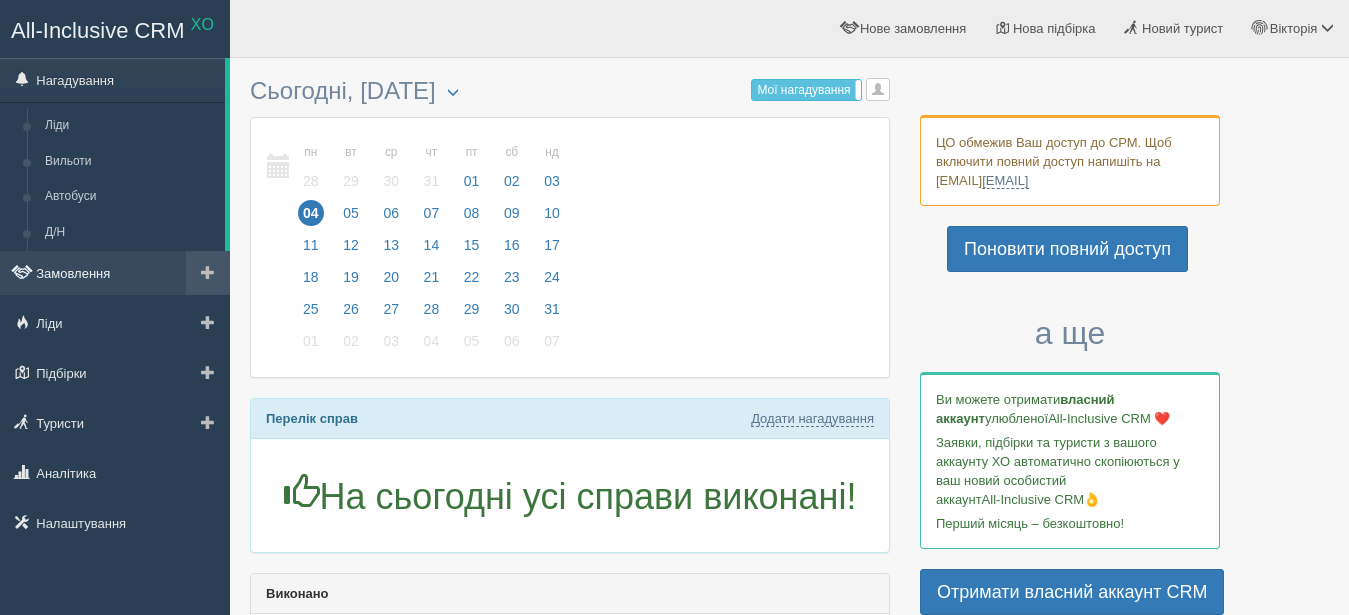 click on "Замовлення" at bounding box center [115, 273] 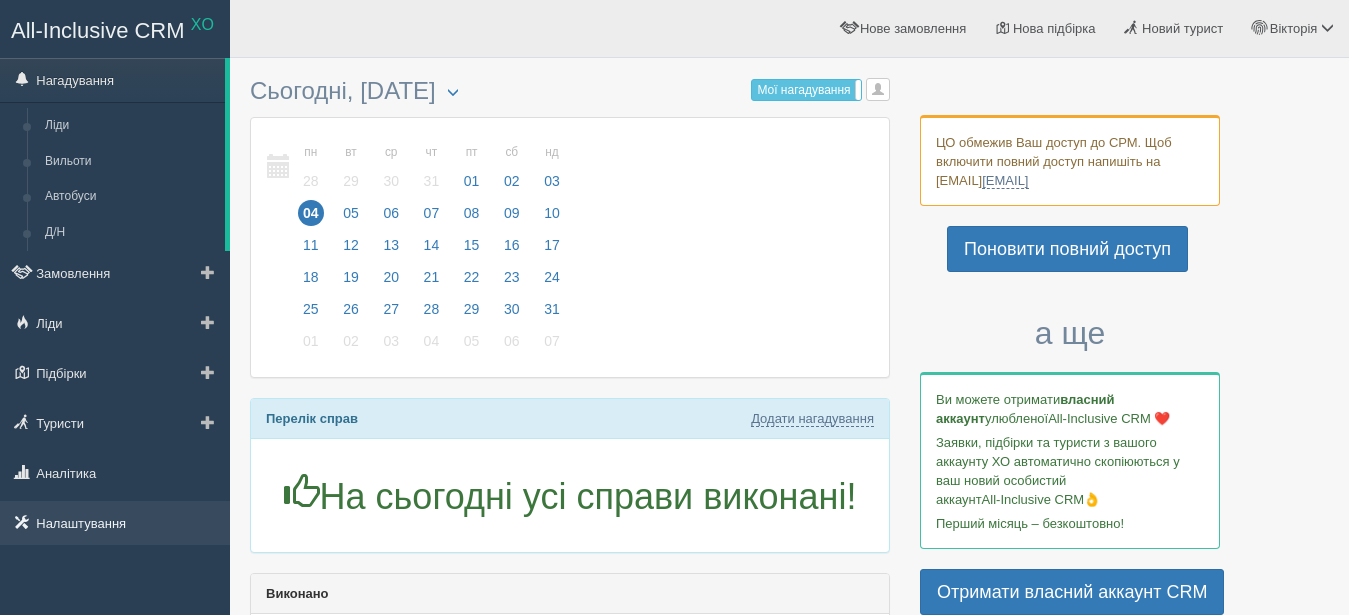click on "Налаштування" at bounding box center [115, 523] 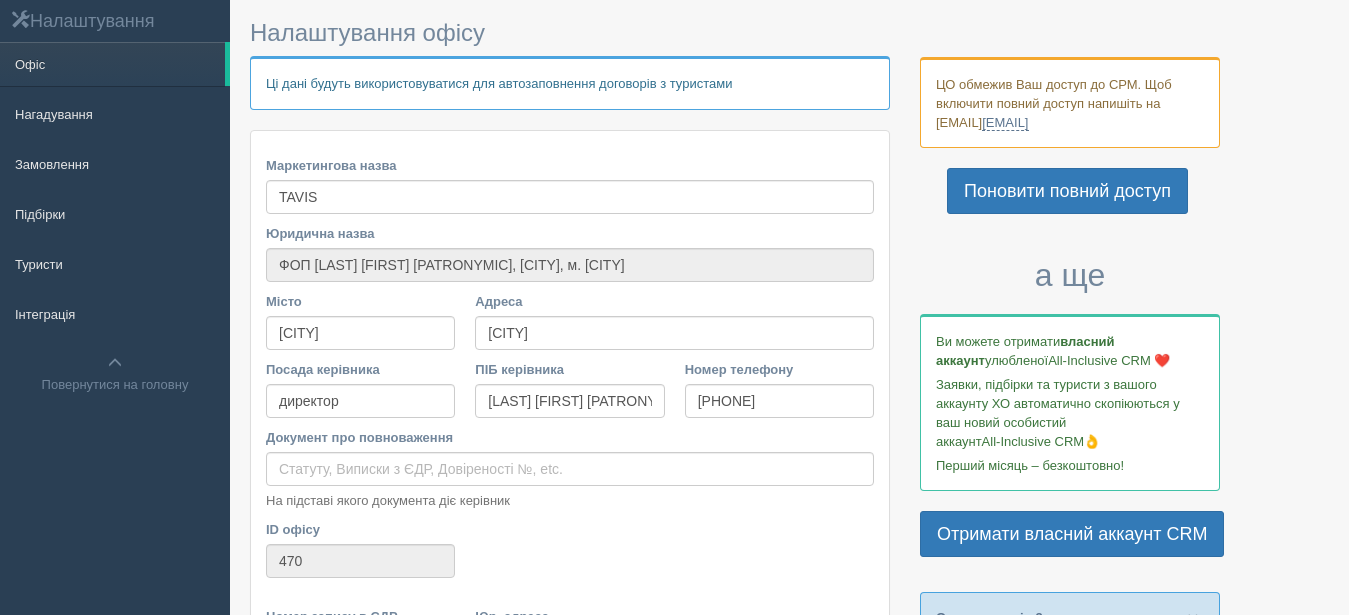scroll, scrollTop: 0, scrollLeft: 0, axis: both 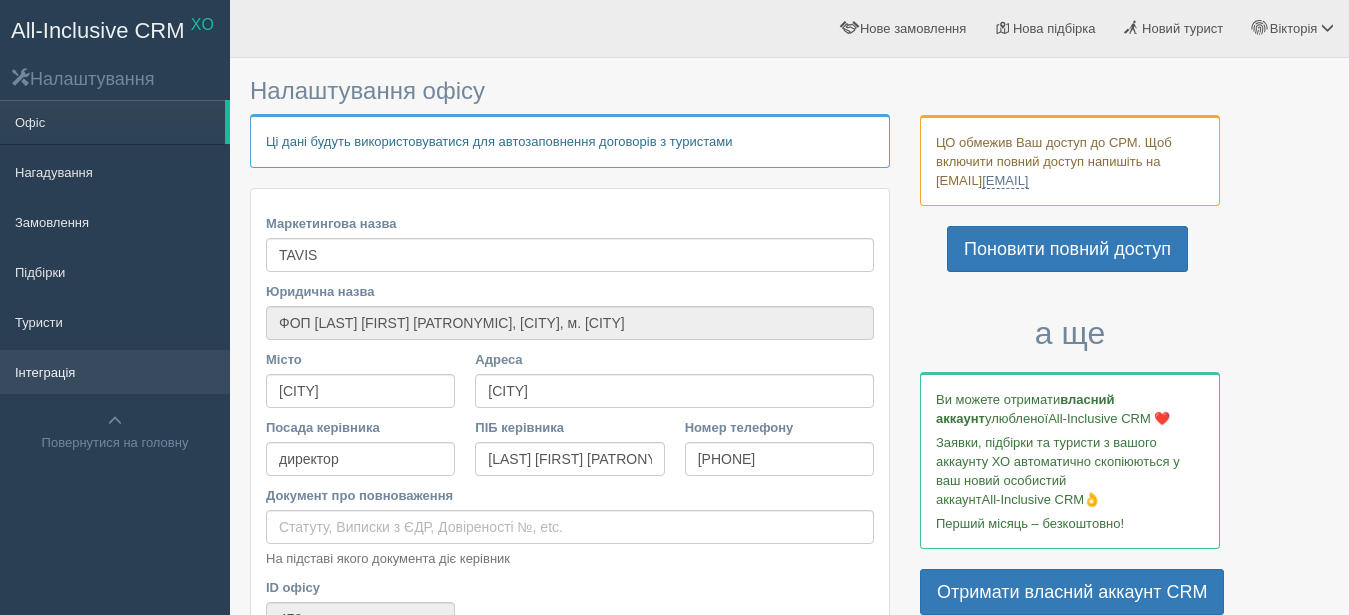 click on "Інтеграція" at bounding box center (115, 372) 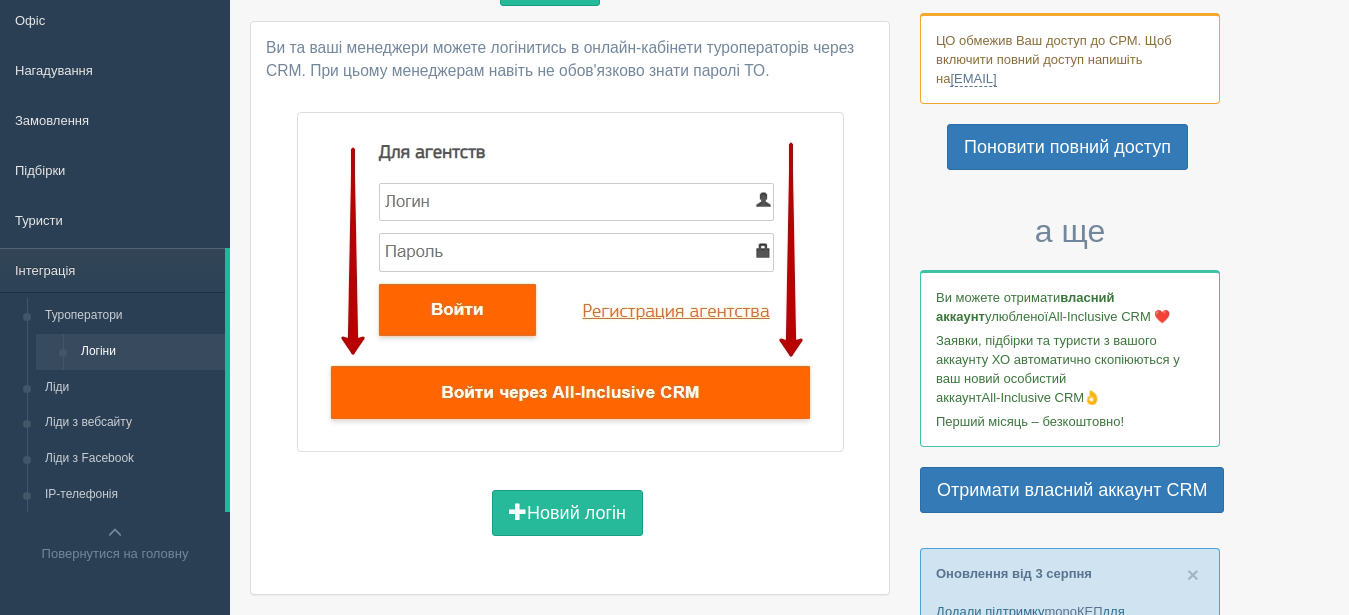 scroll, scrollTop: 0, scrollLeft: 0, axis: both 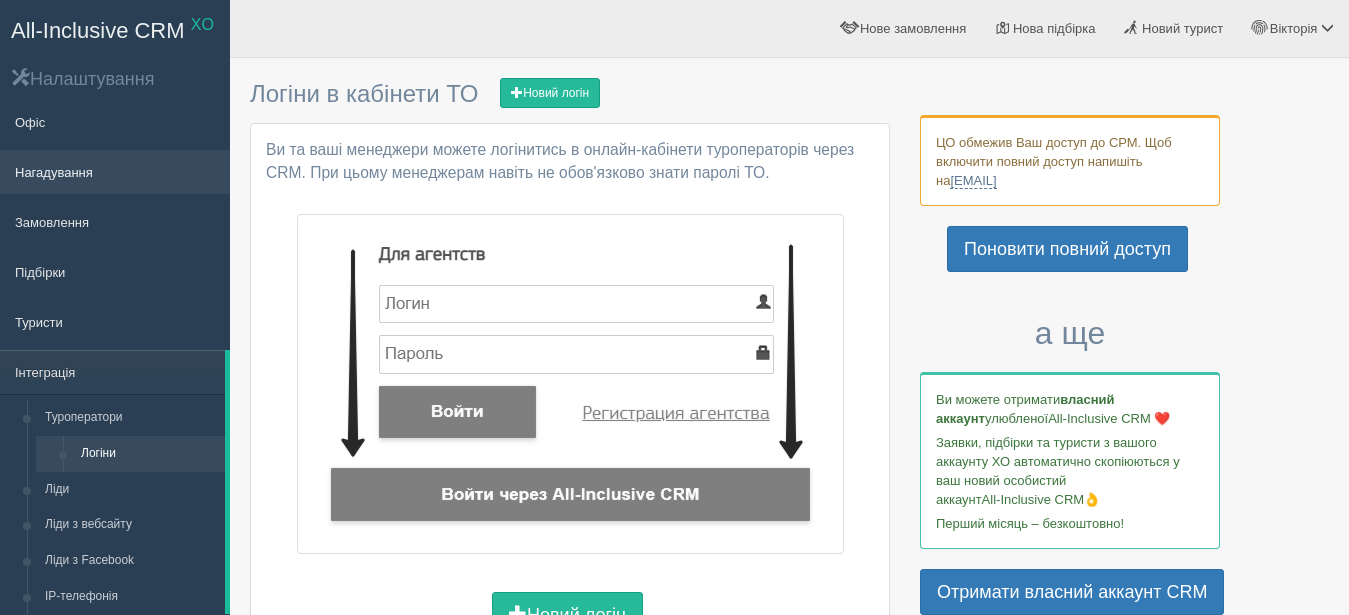 click on "Нагадування" at bounding box center [115, 172] 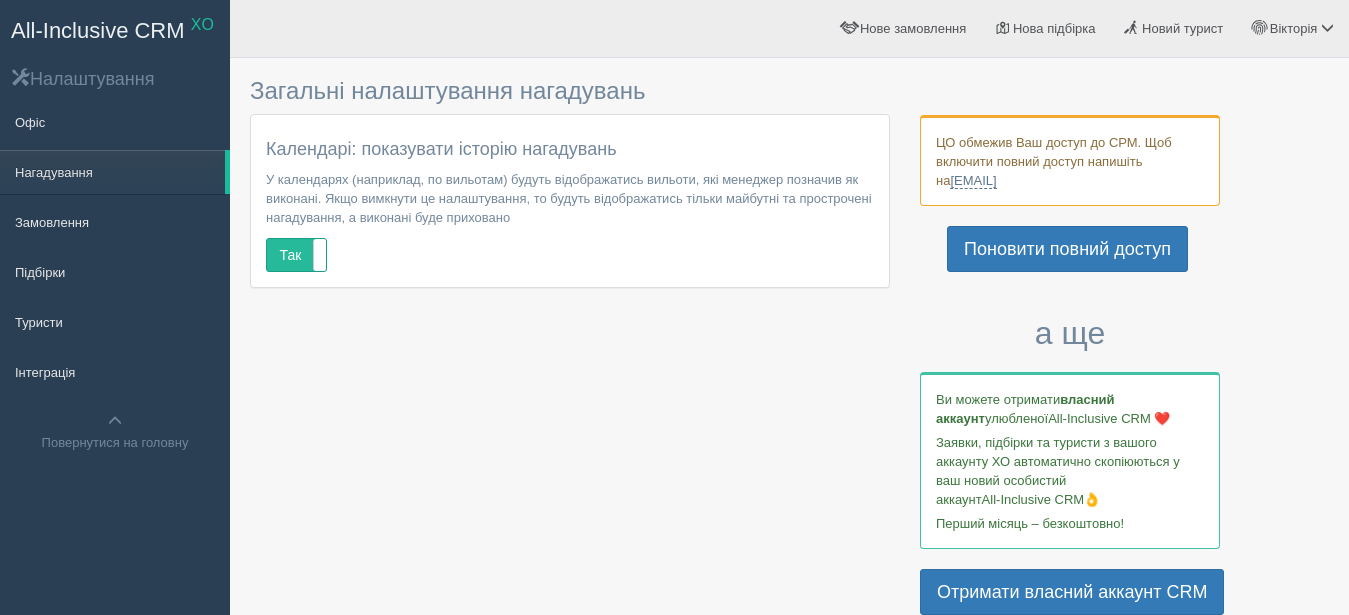scroll, scrollTop: 0, scrollLeft: 0, axis: both 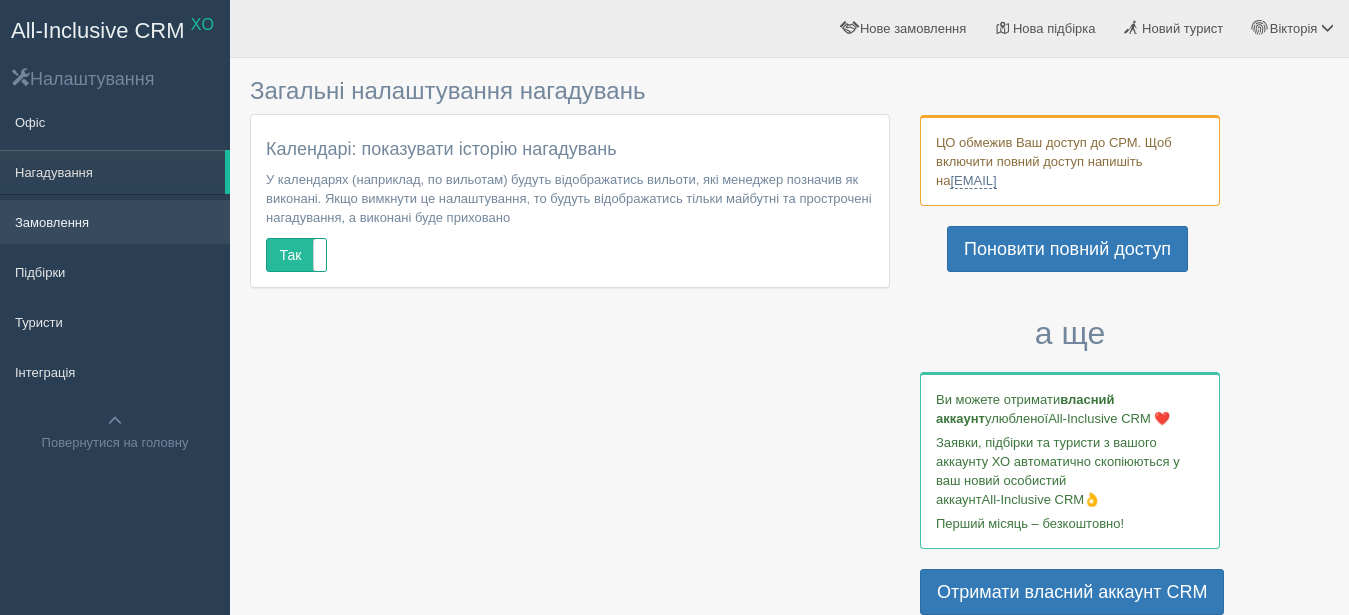 click on "Замовлення" at bounding box center (115, 222) 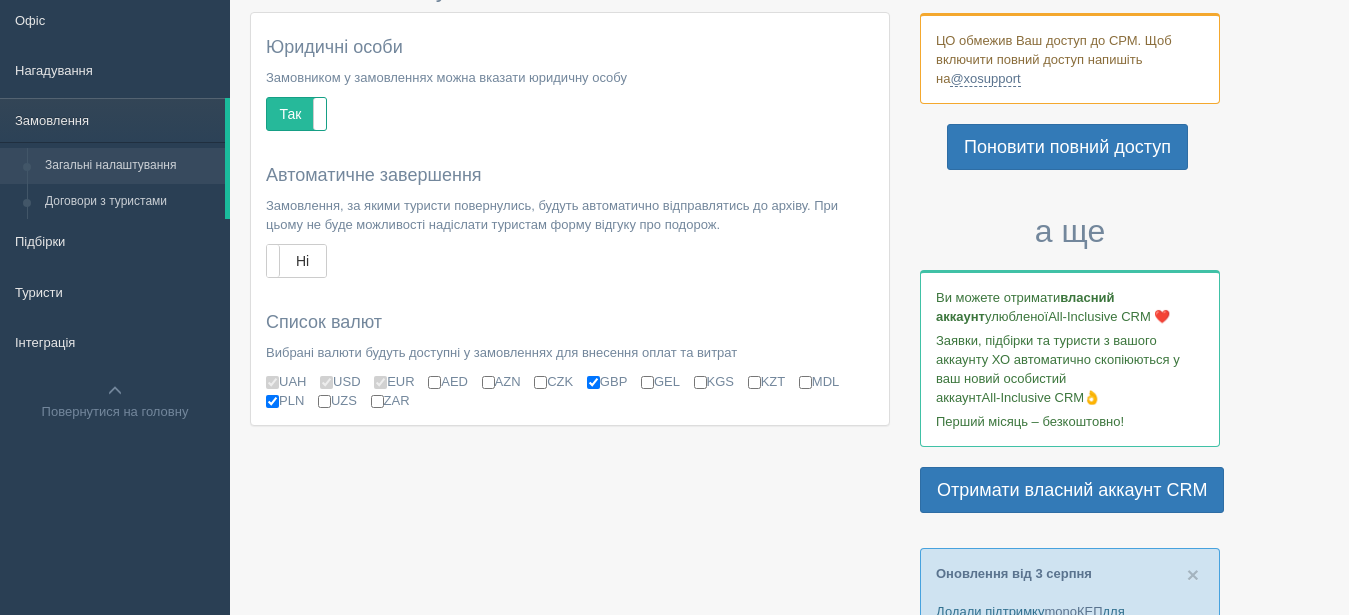 scroll, scrollTop: 0, scrollLeft: 0, axis: both 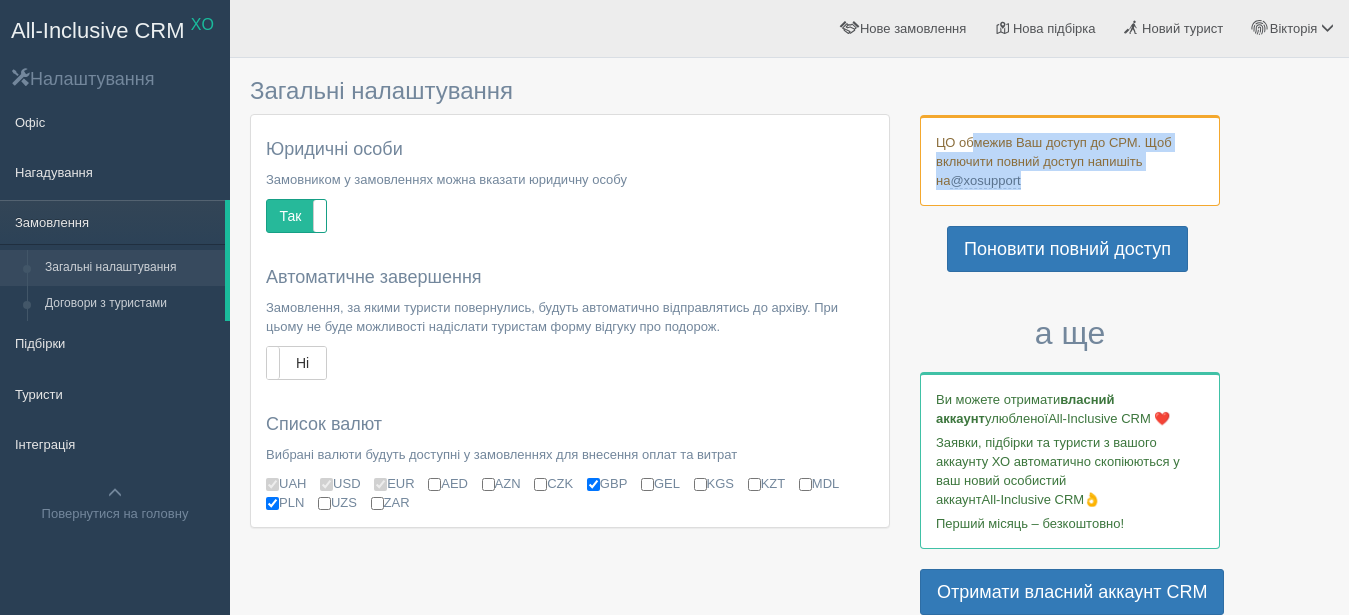 drag, startPoint x: 936, startPoint y: 124, endPoint x: 1017, endPoint y: 201, distance: 111.75867 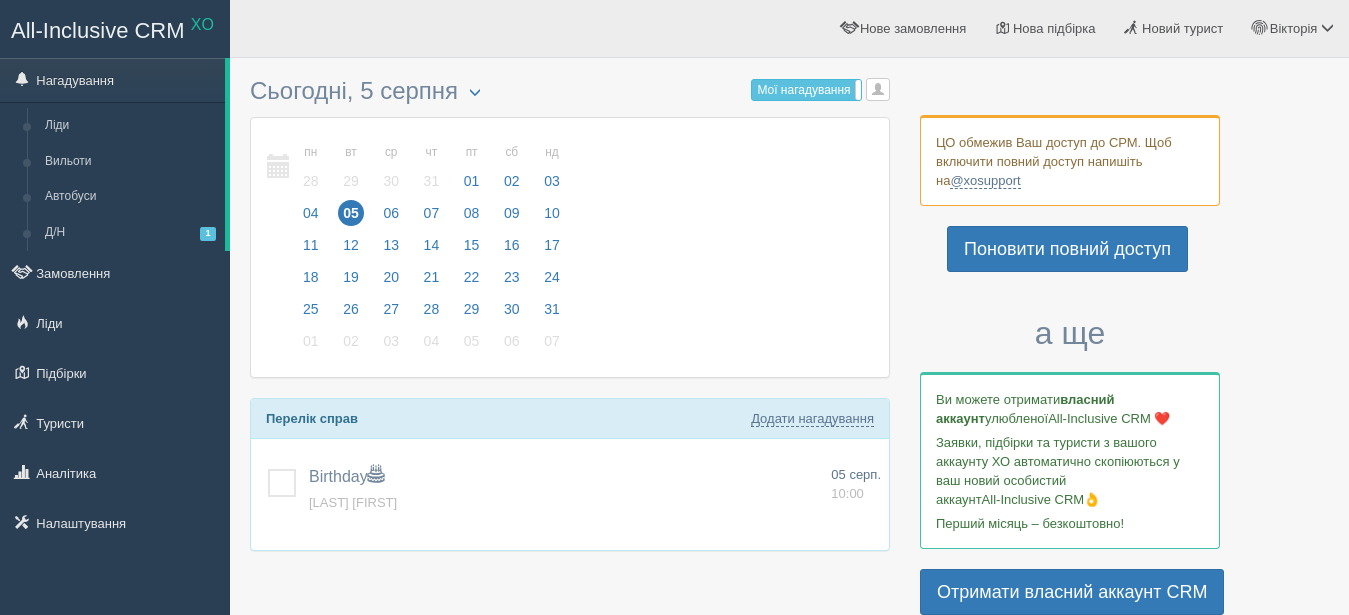 scroll, scrollTop: 0, scrollLeft: 0, axis: both 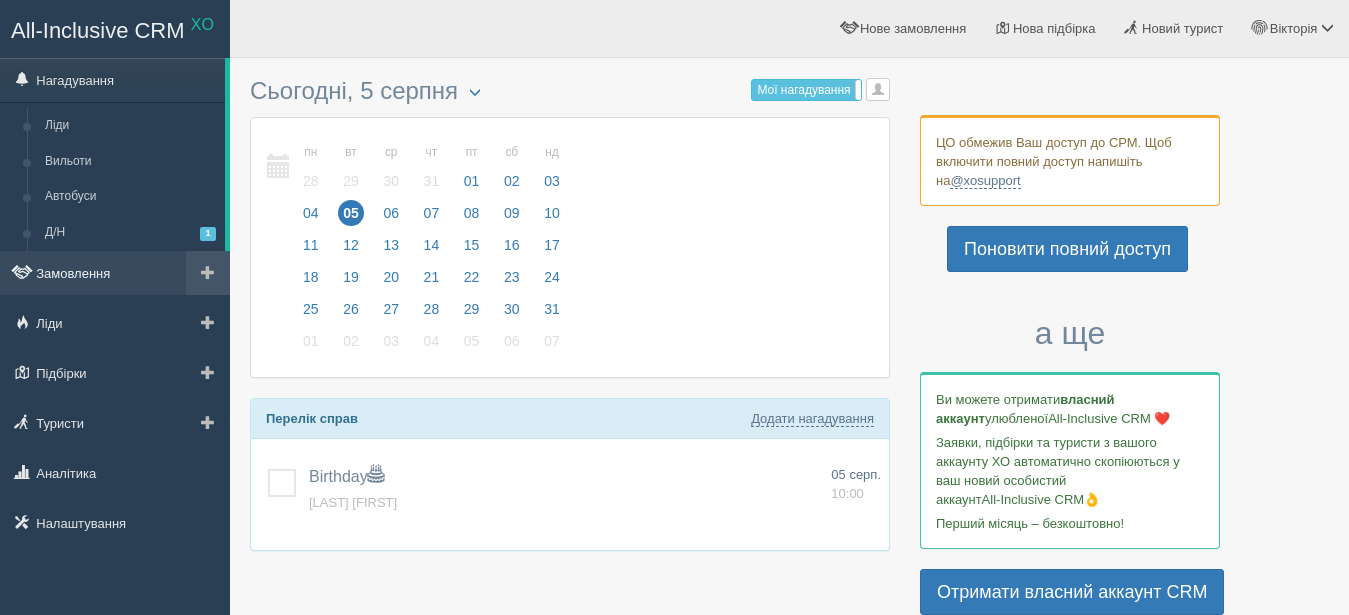 click on "Замовлення" at bounding box center [115, 273] 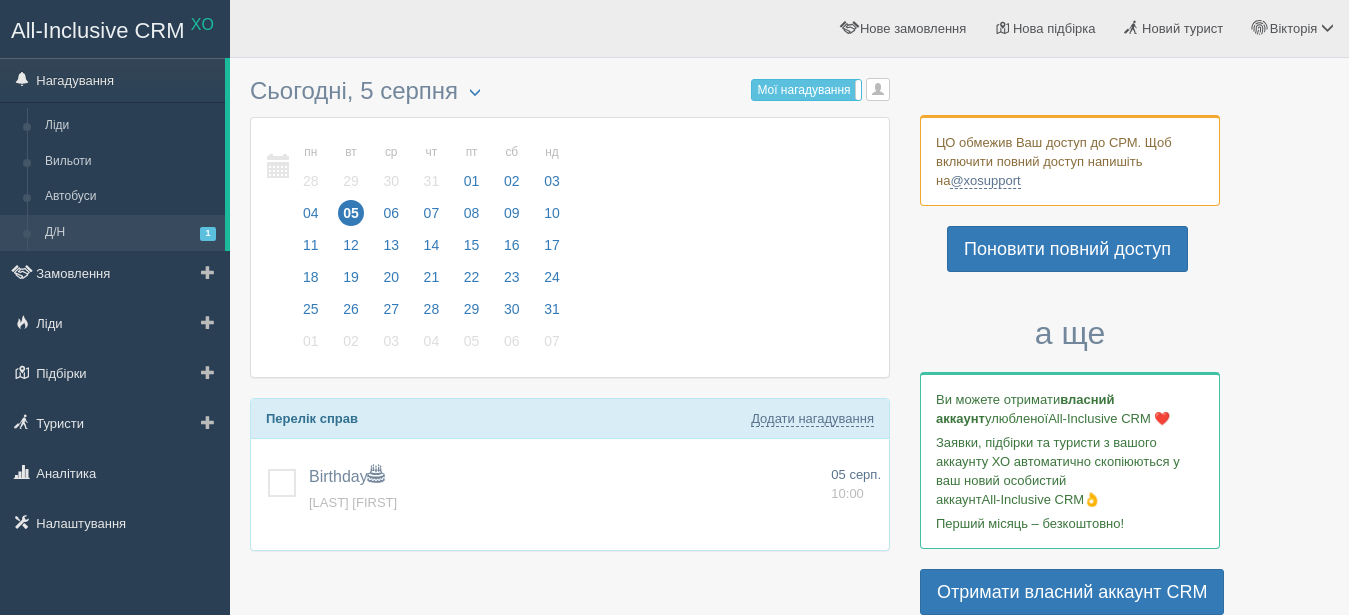 click on "Д/Н 1" at bounding box center [130, 233] 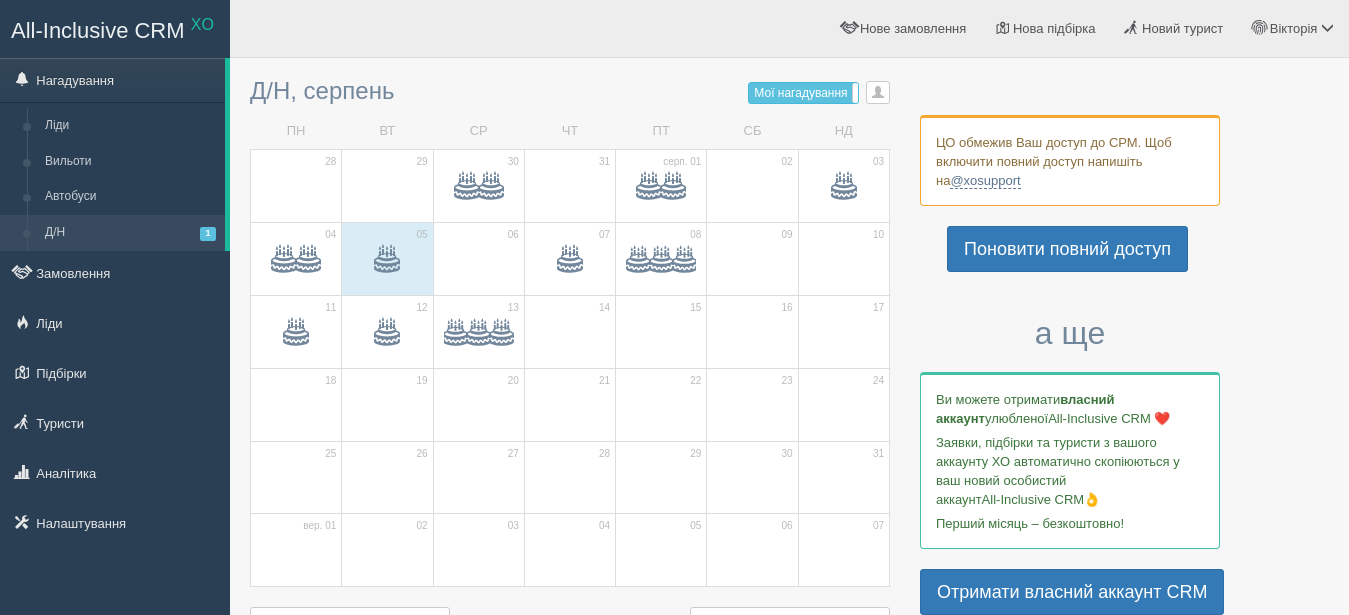 scroll, scrollTop: 0, scrollLeft: 0, axis: both 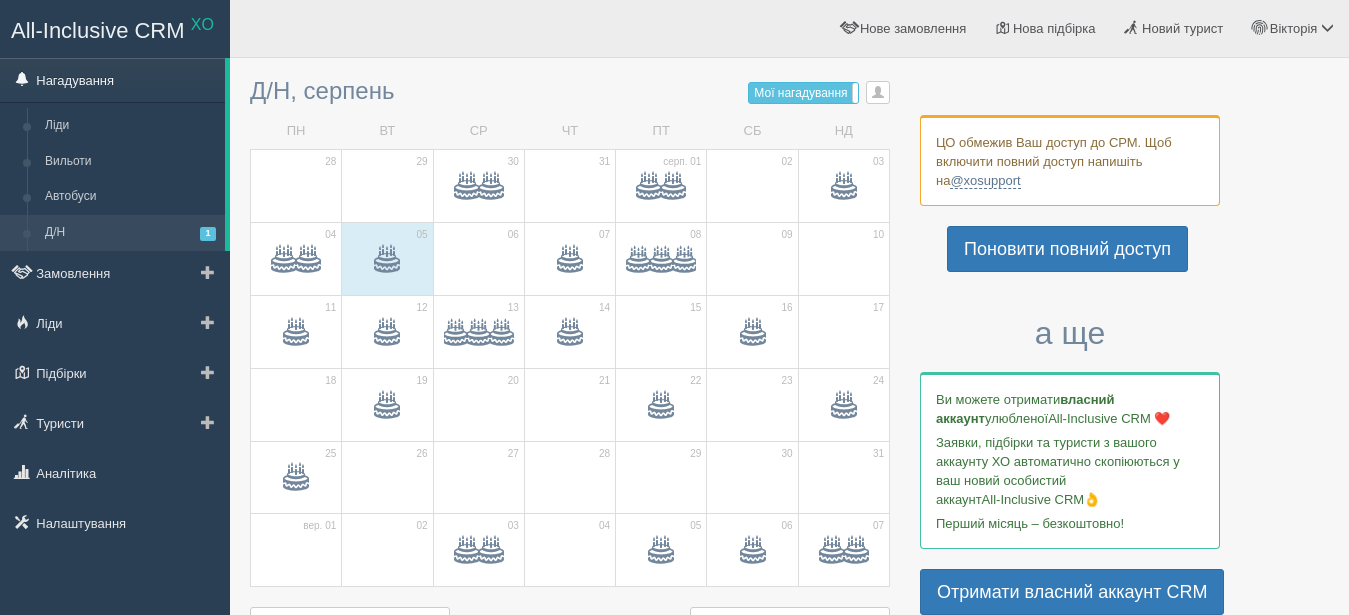 click on "Нагадування" at bounding box center [112, 80] 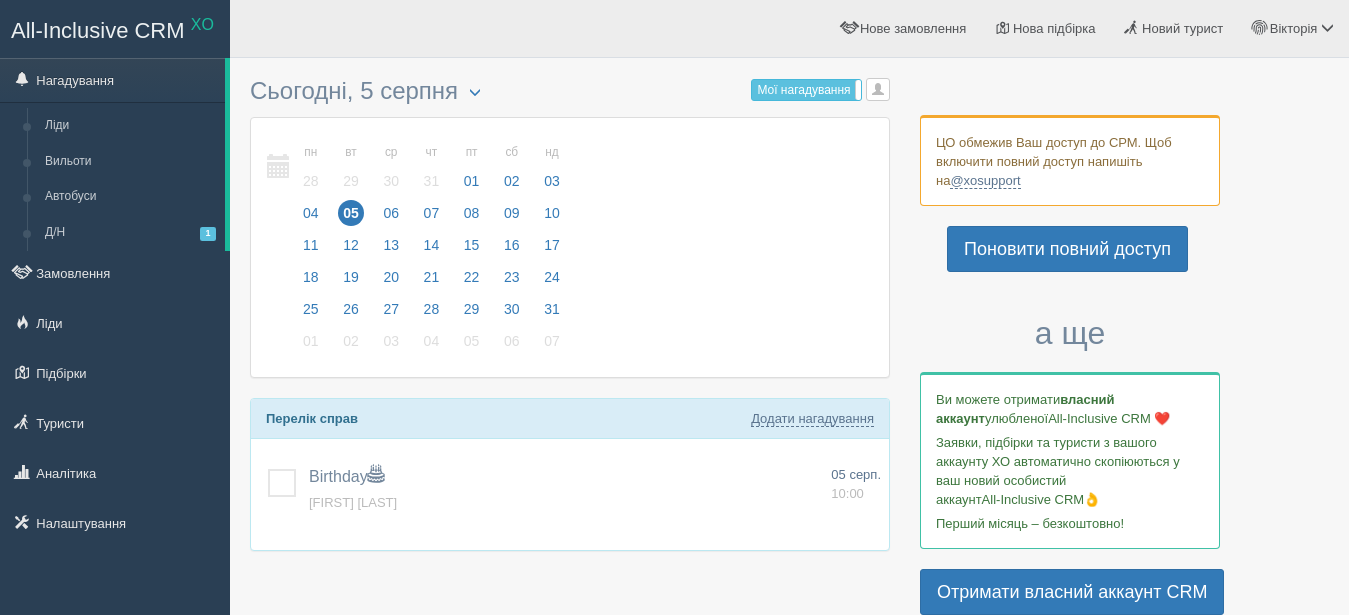 scroll, scrollTop: 0, scrollLeft: 0, axis: both 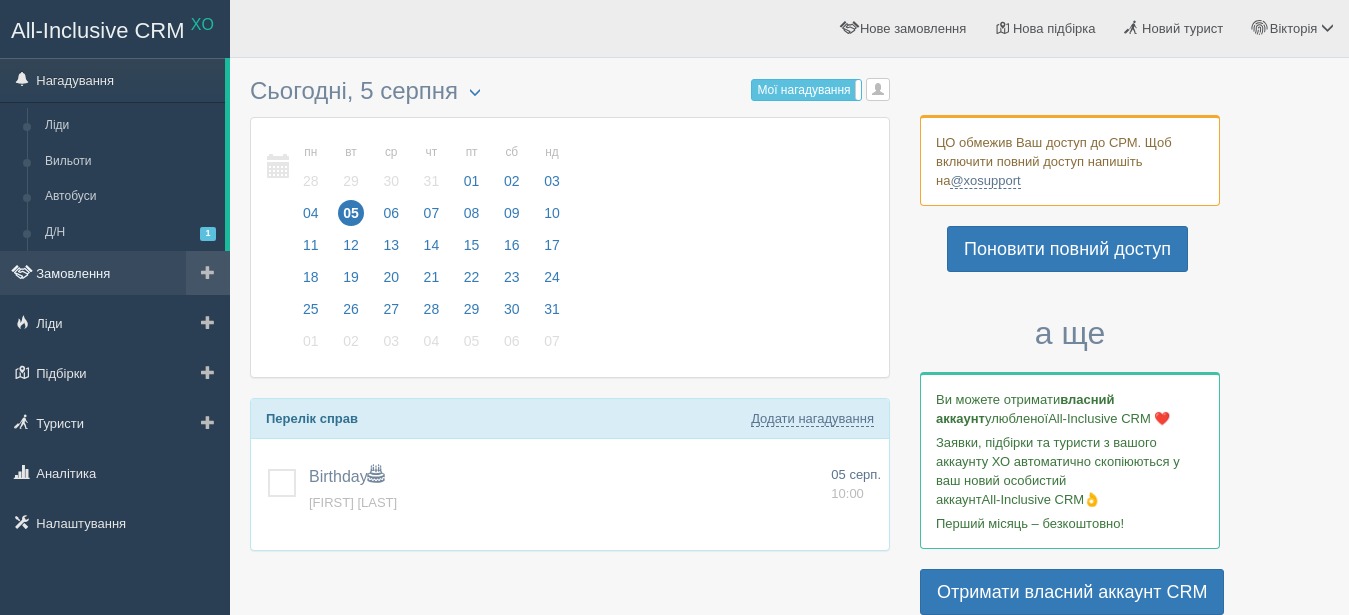 click on "Замовлення" at bounding box center [115, 273] 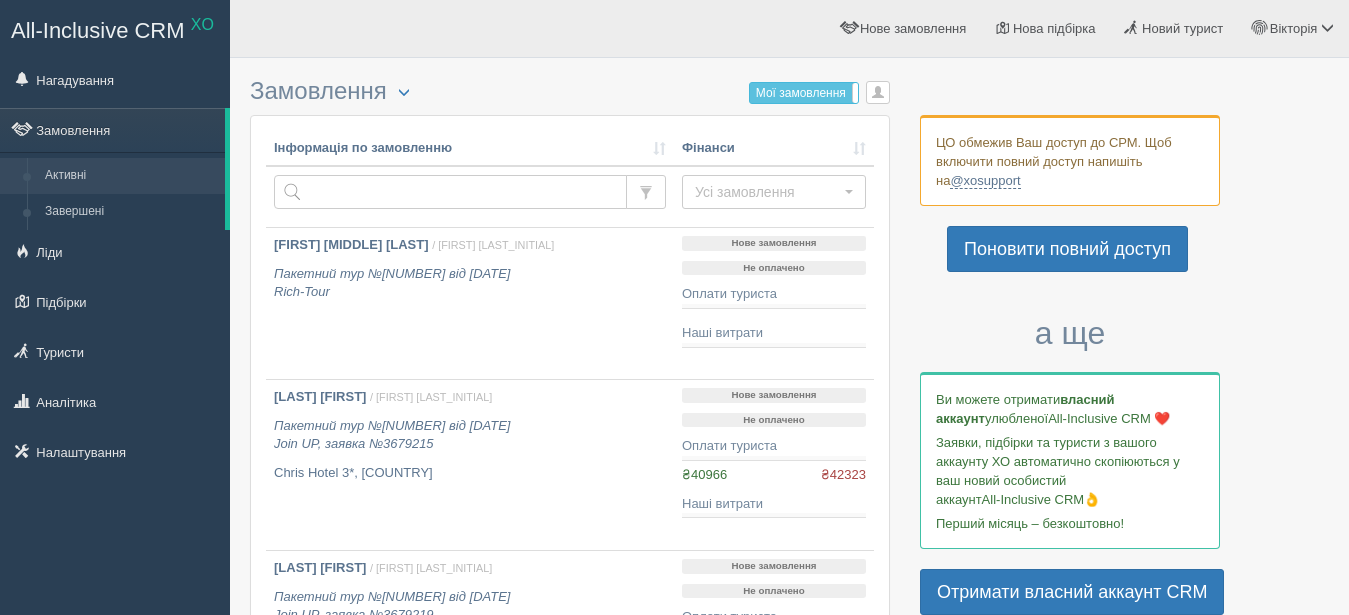 scroll, scrollTop: 0, scrollLeft: 0, axis: both 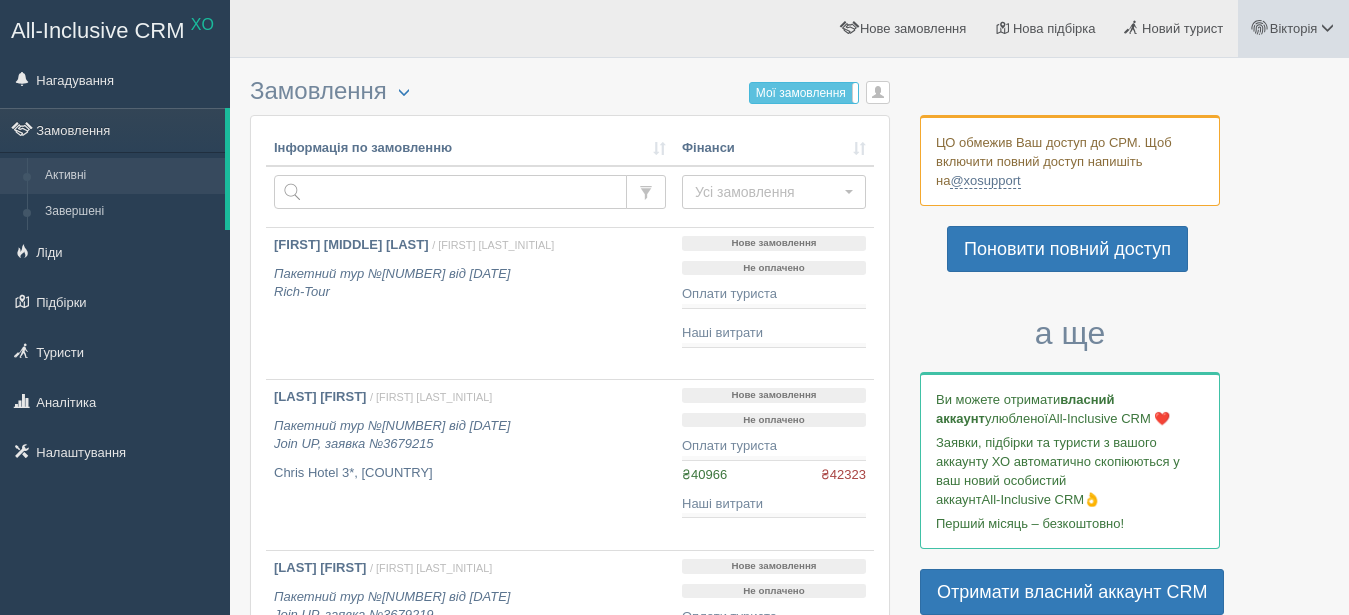 click on "Вікторія" at bounding box center [1294, 28] 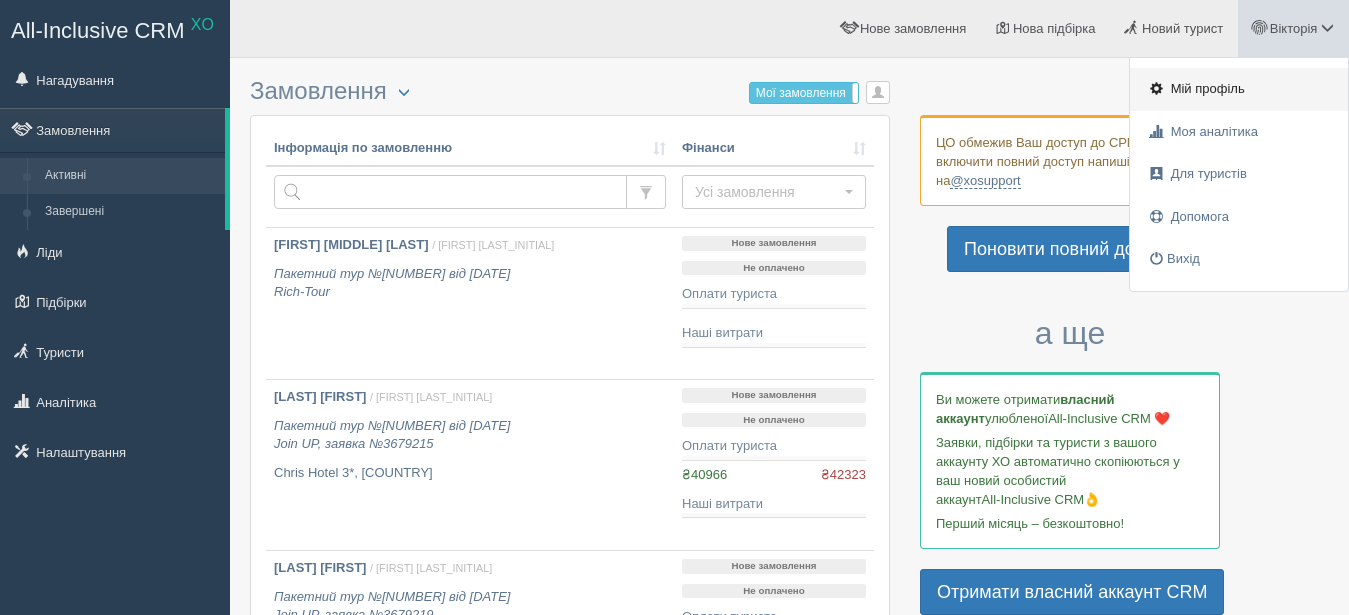 click on "Мій профіль" at bounding box center [1208, 88] 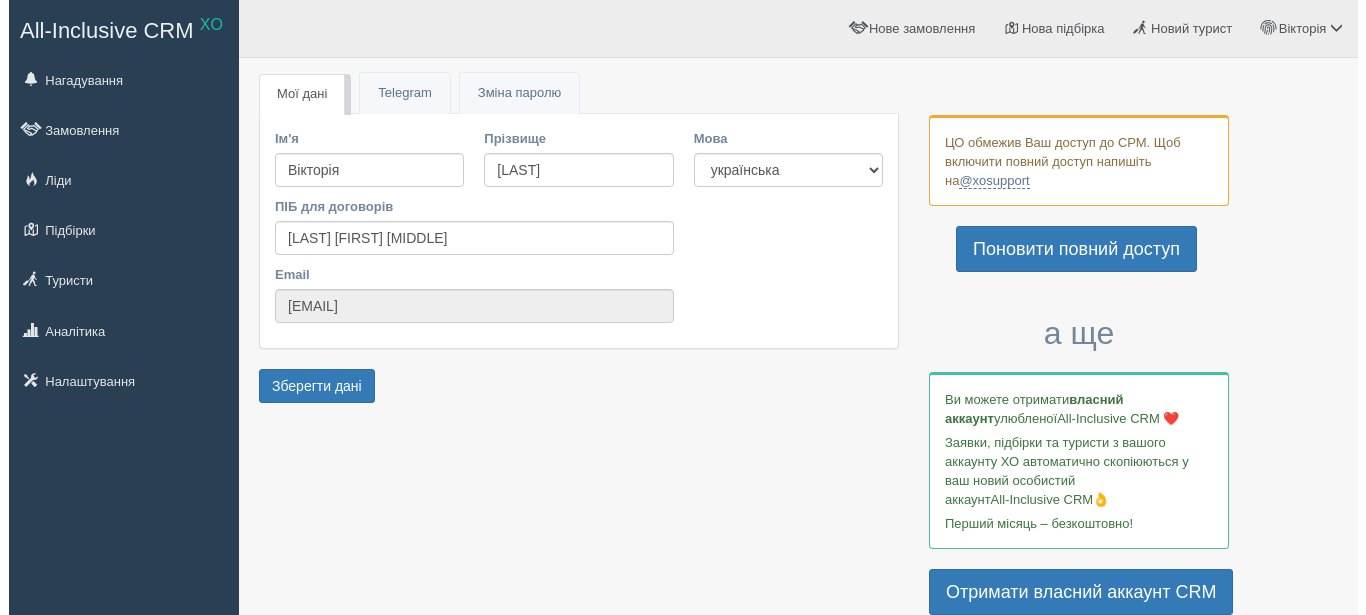 scroll, scrollTop: 0, scrollLeft: 0, axis: both 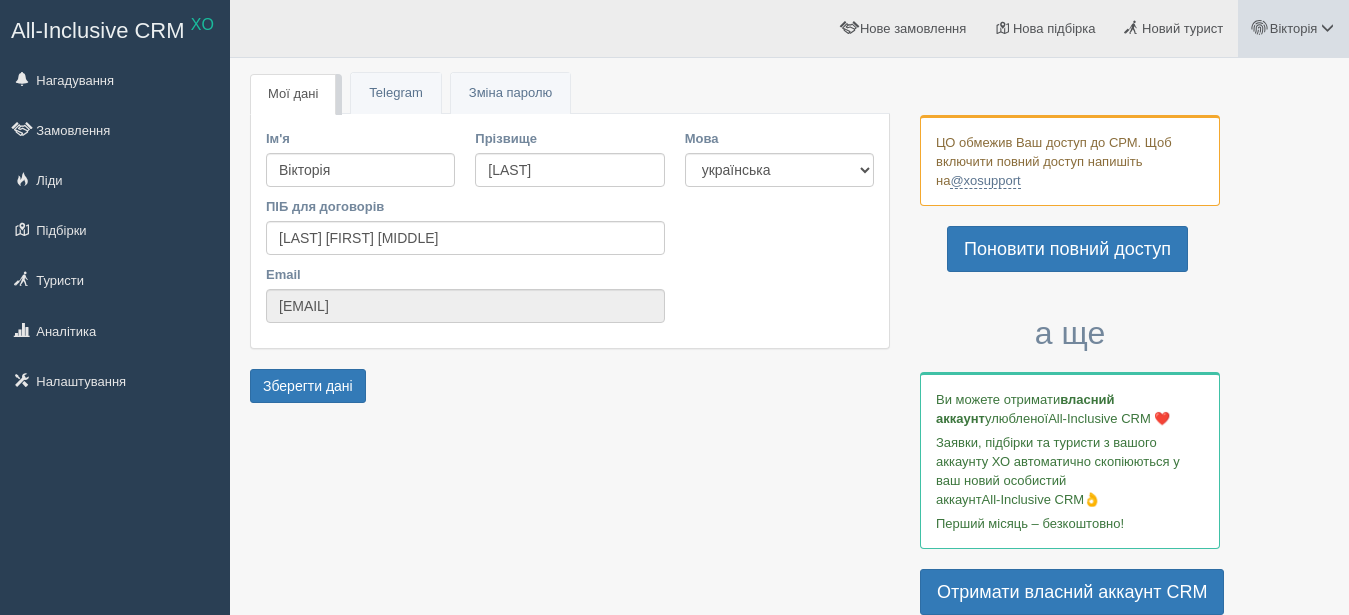 click at bounding box center (1259, 27) 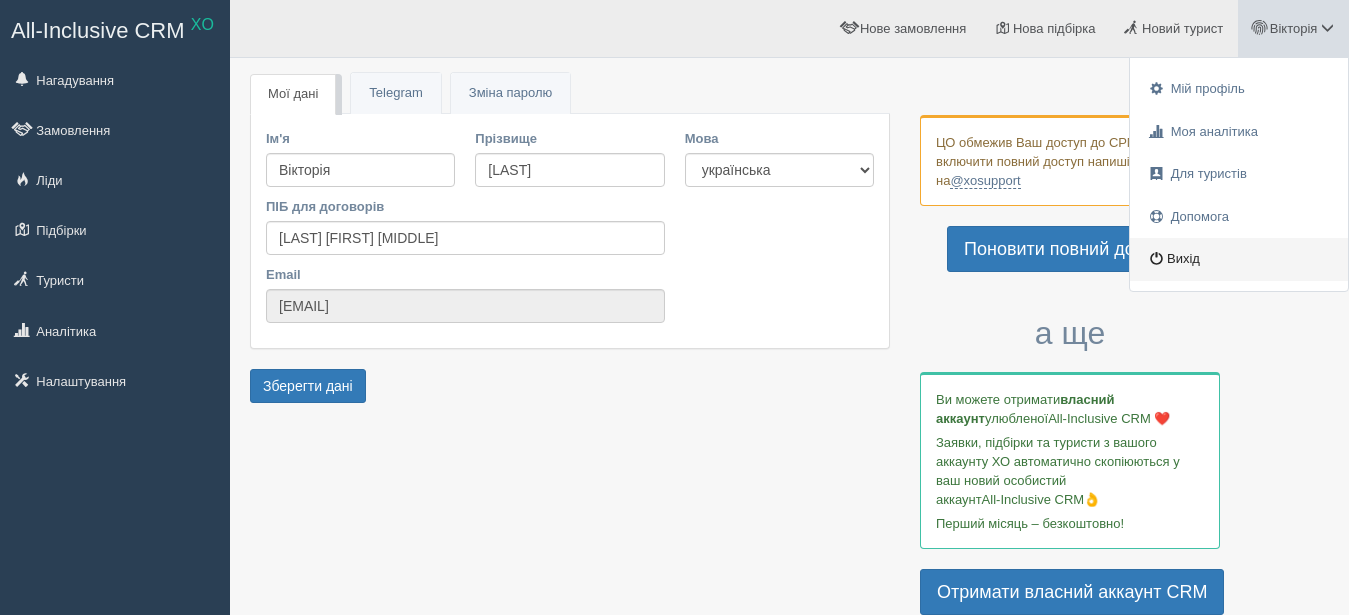 click on "Вихід" at bounding box center [1239, 259] 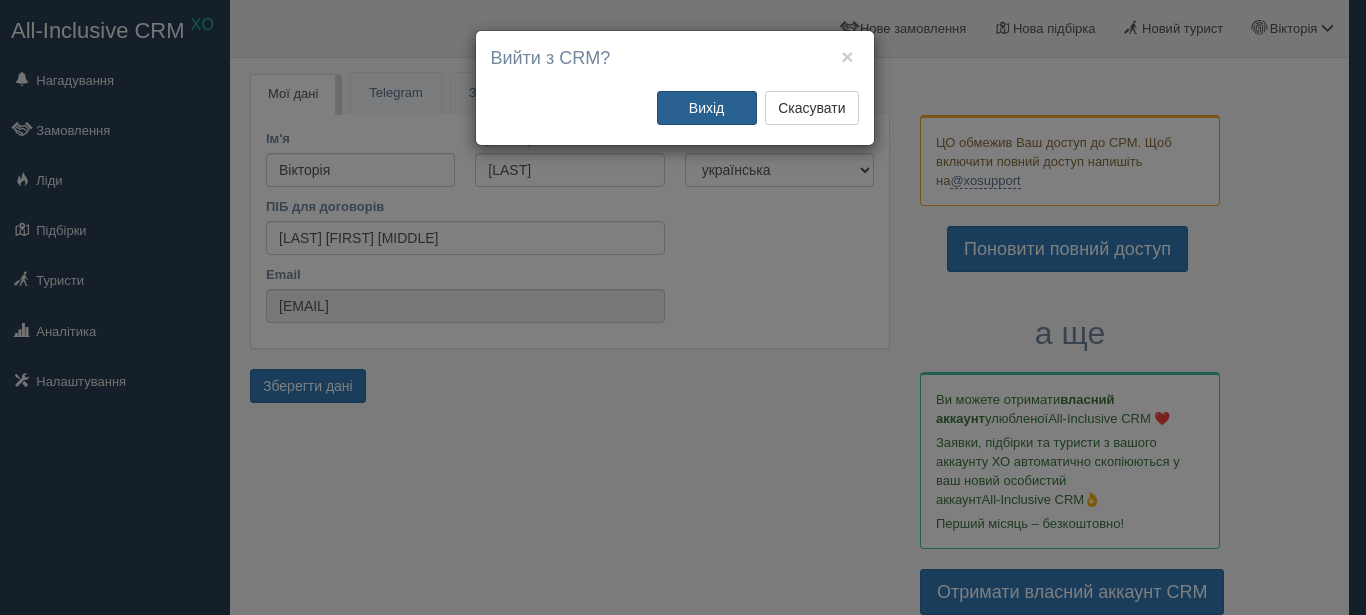 click on "Вихід" at bounding box center (707, 108) 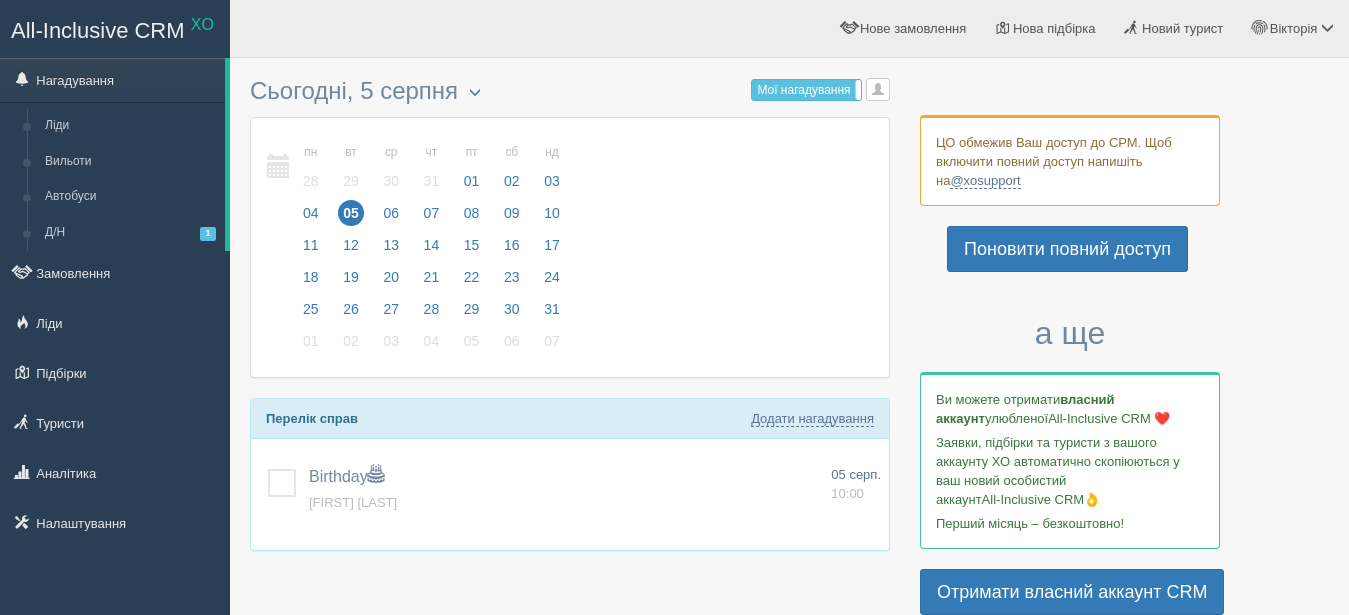 scroll, scrollTop: 0, scrollLeft: 0, axis: both 